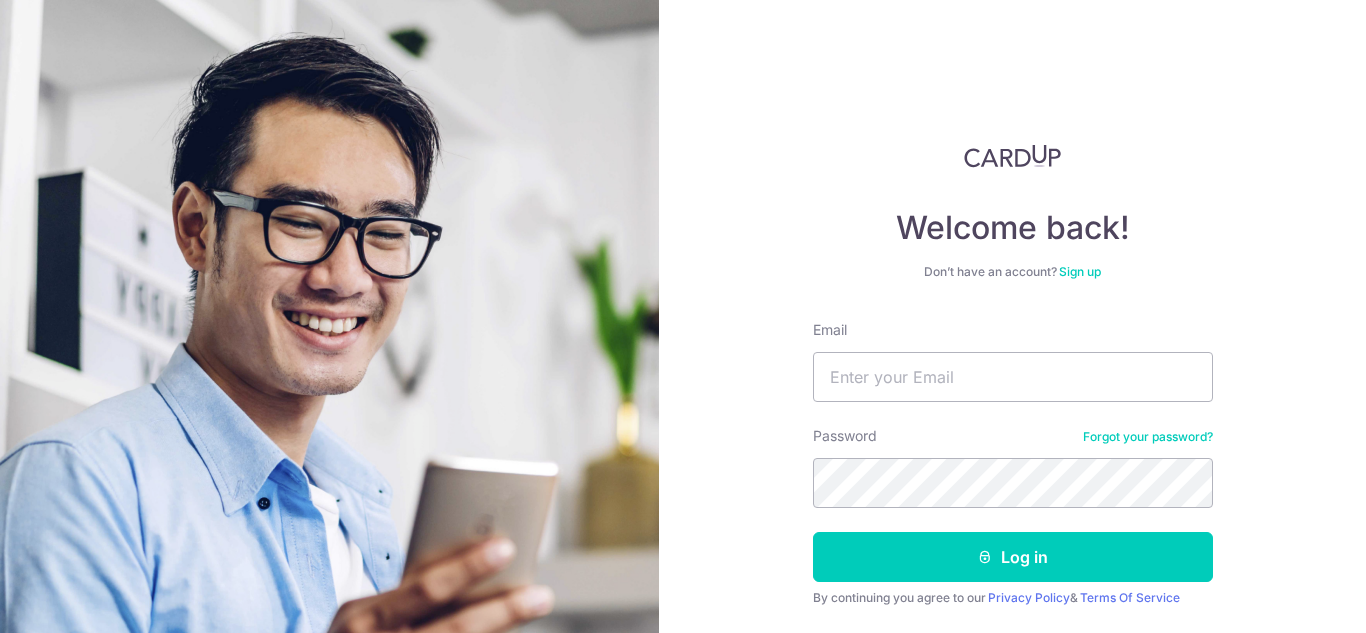 scroll, scrollTop: 0, scrollLeft: 0, axis: both 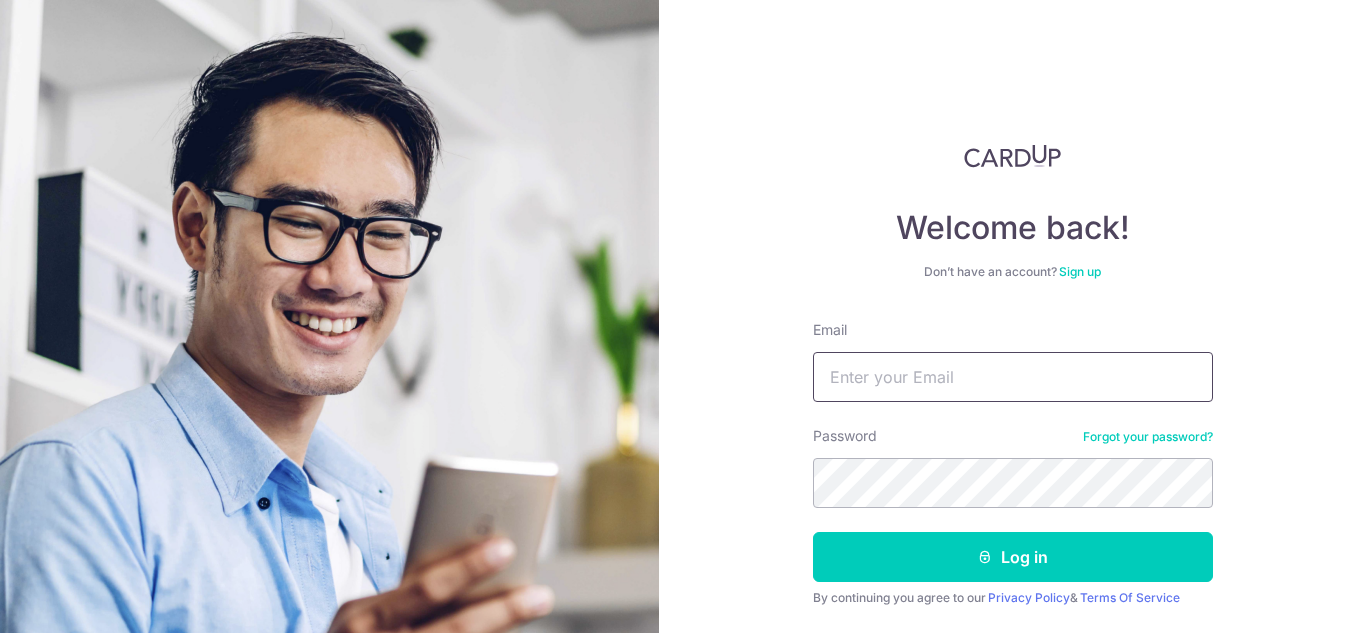 drag, startPoint x: 865, startPoint y: 387, endPoint x: 877, endPoint y: 381, distance: 13.416408 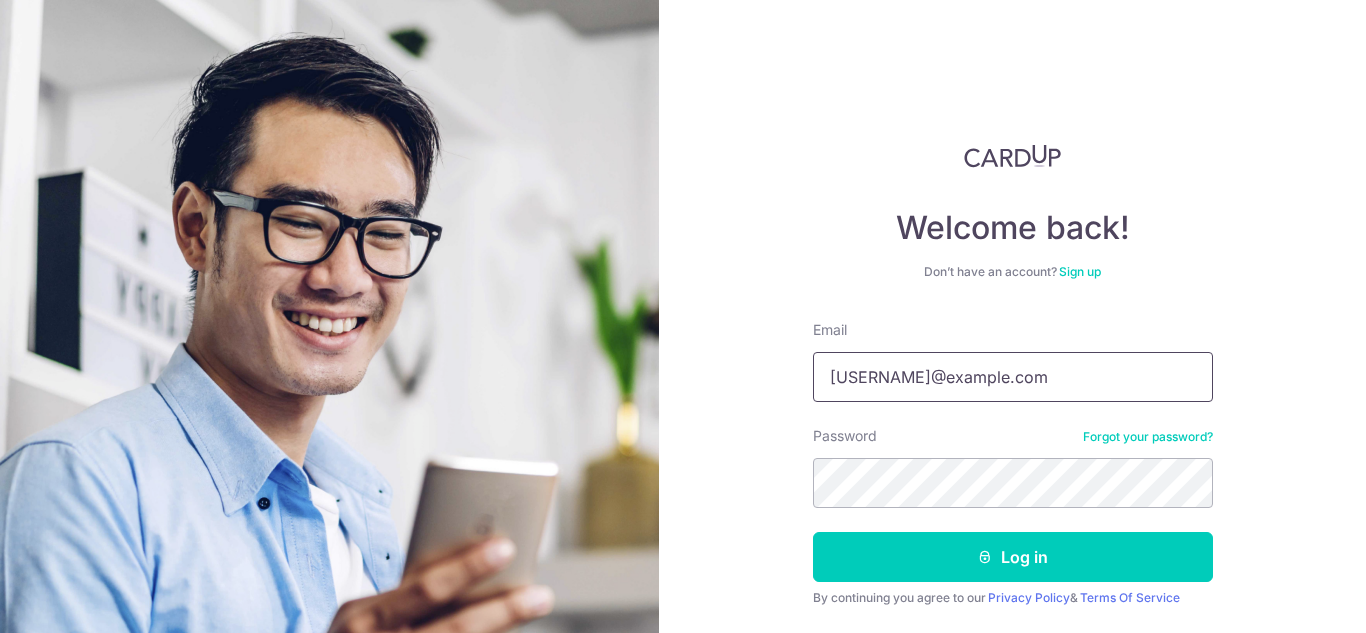 type on "[EMAIL]" 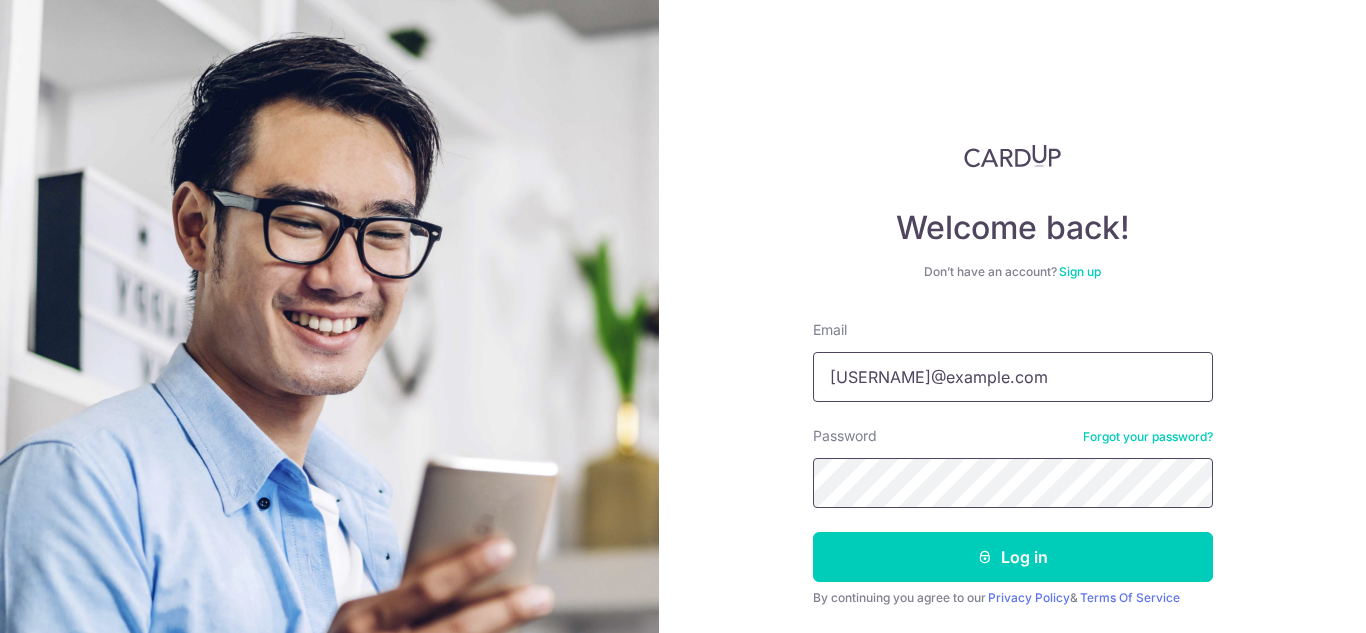 click on "Log in" at bounding box center (1013, 557) 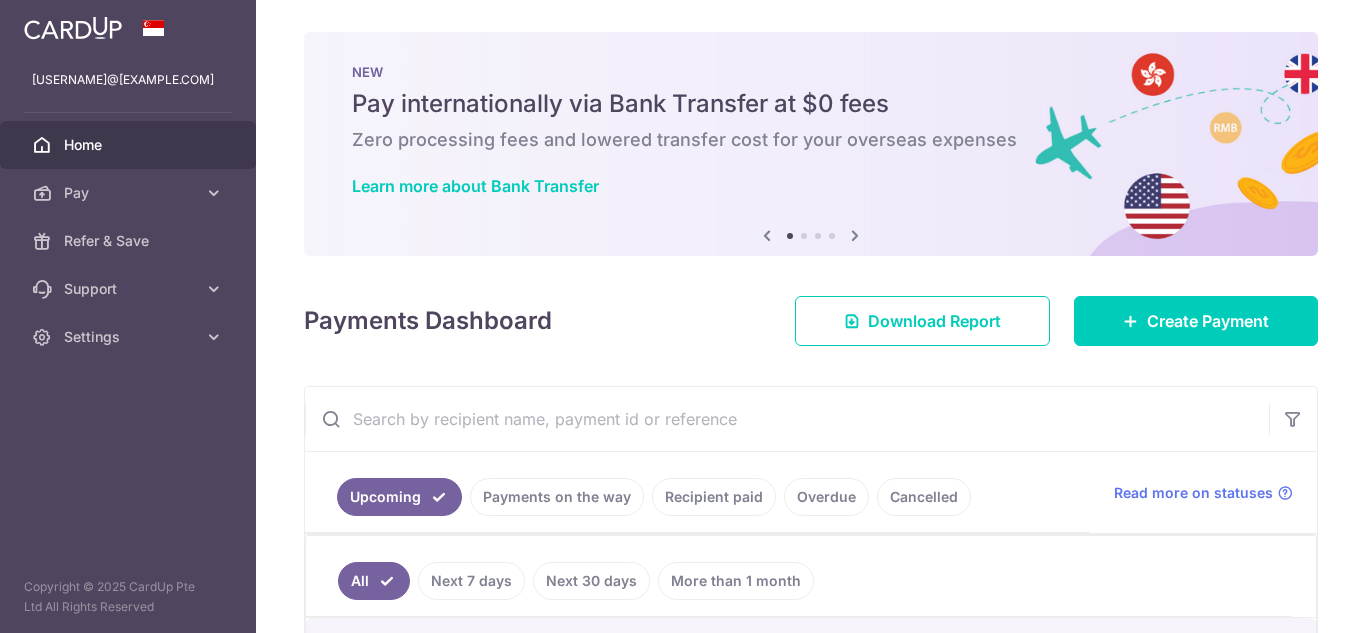 scroll, scrollTop: 0, scrollLeft: 0, axis: both 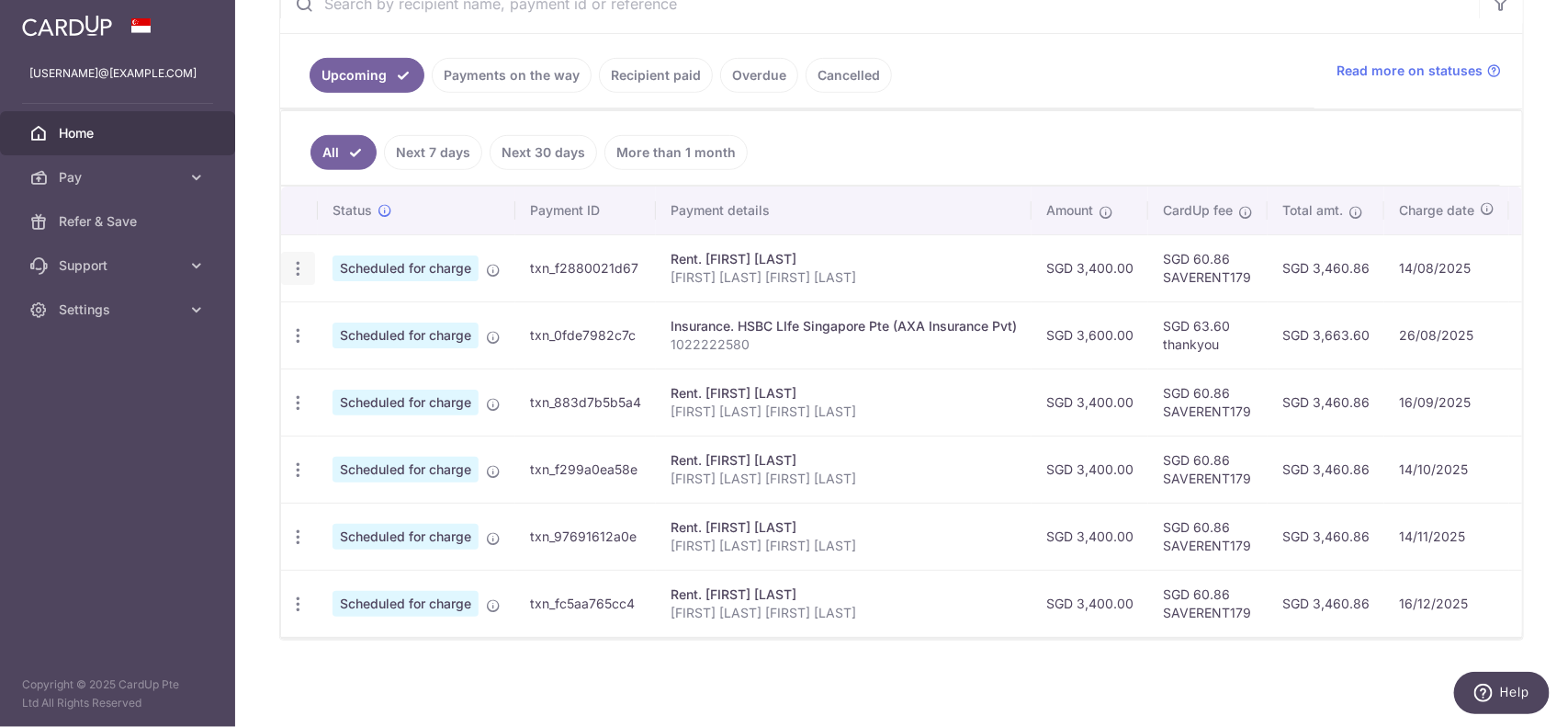 click at bounding box center (298, 268) 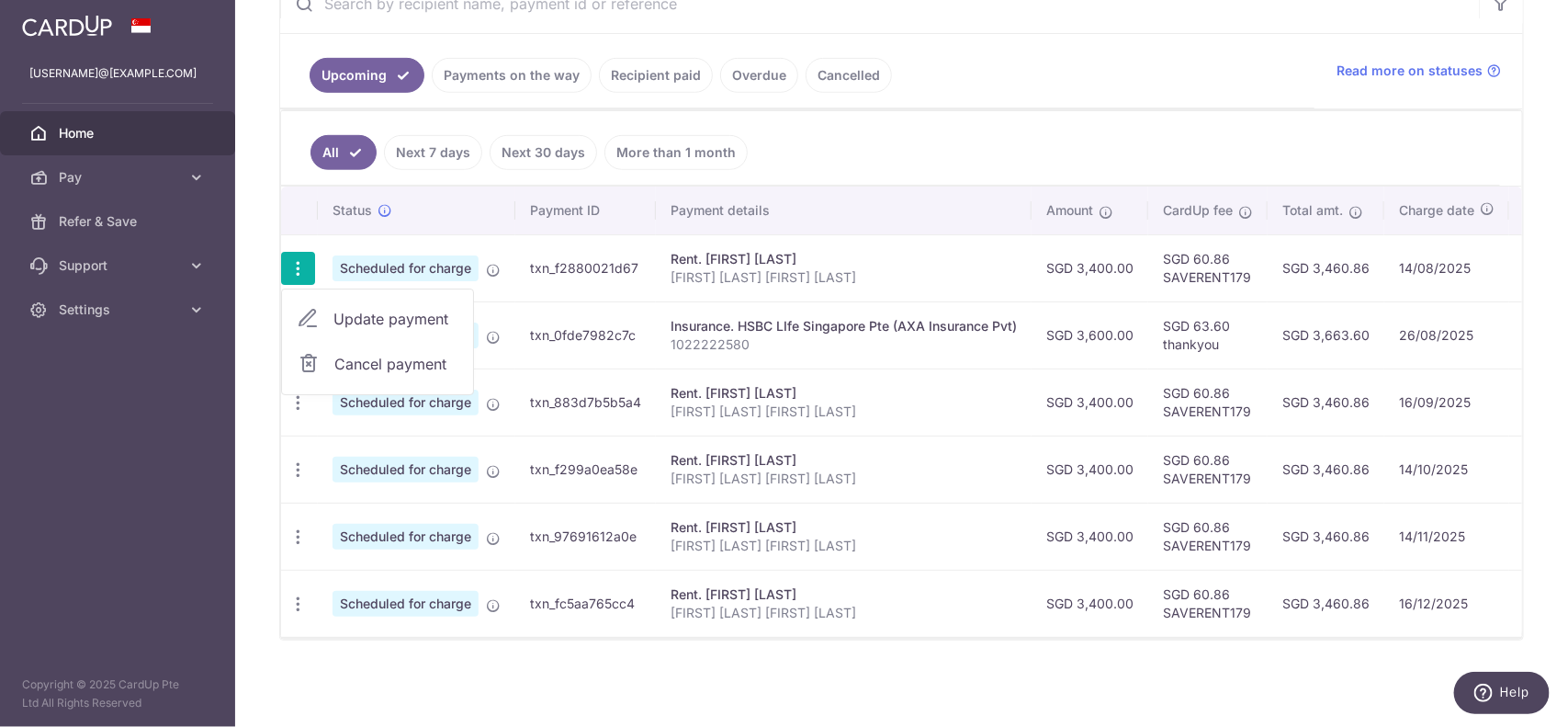 click on "Update payment" at bounding box center (396, 319) 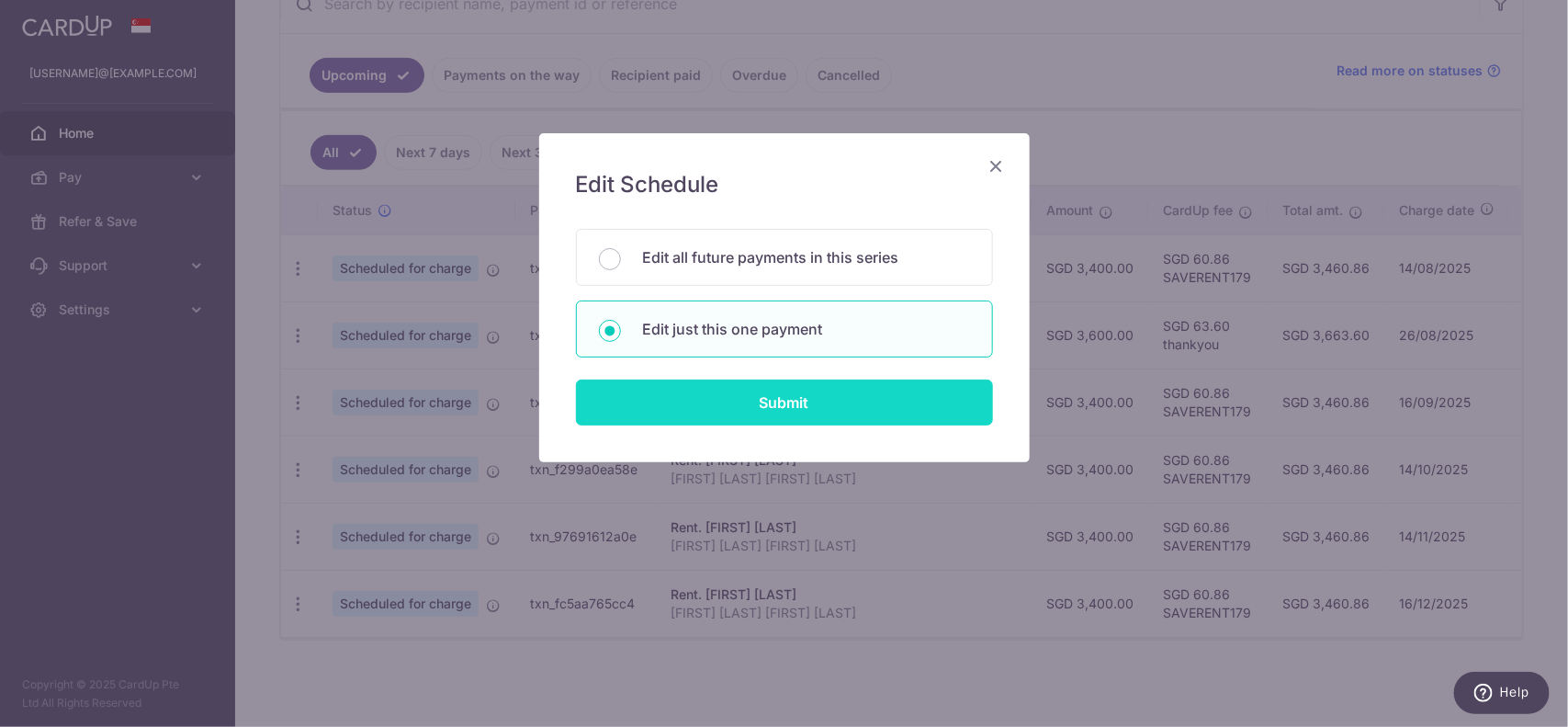 click on "Submit" at bounding box center [784, 403] 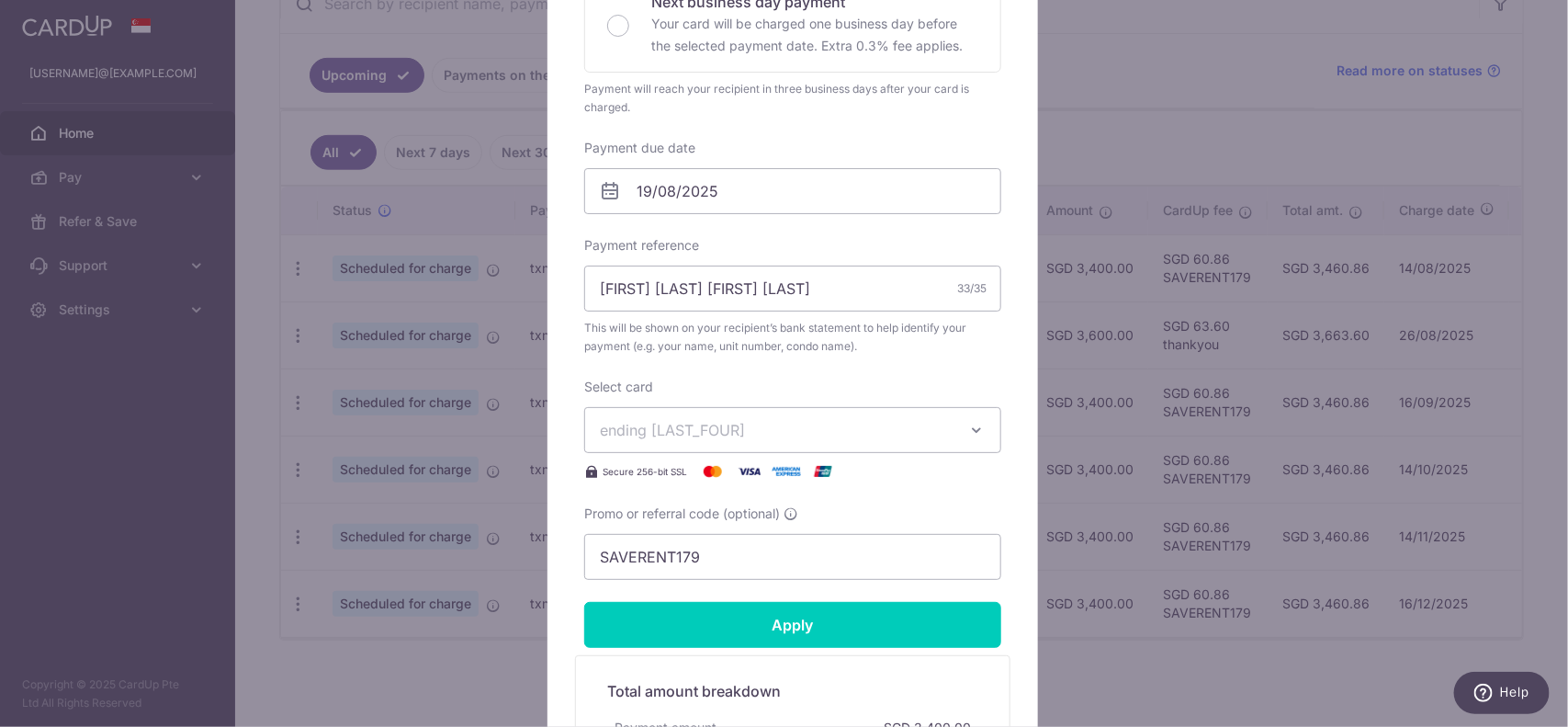 scroll, scrollTop: 689, scrollLeft: 0, axis: vertical 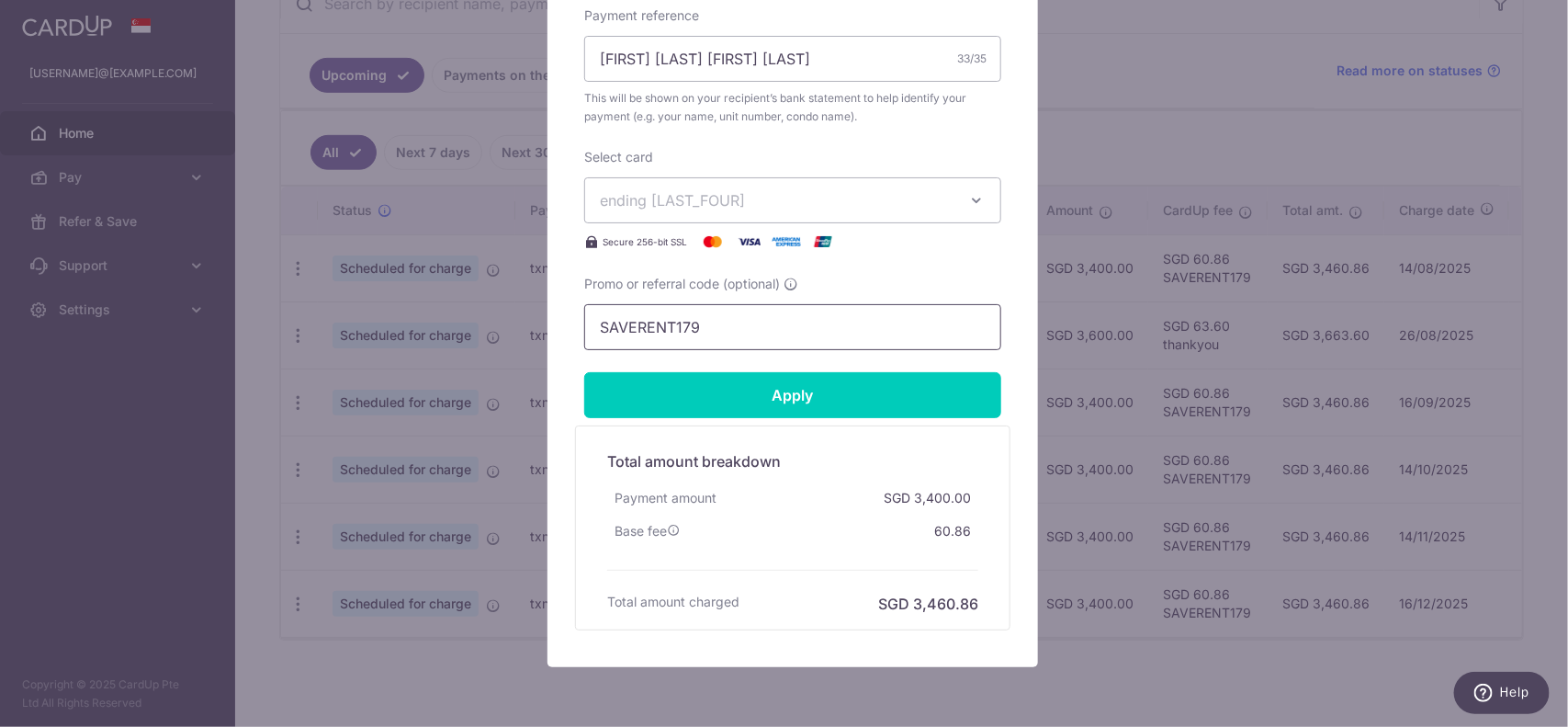 drag, startPoint x: 700, startPoint y: 326, endPoint x: 522, endPoint y: 324, distance: 178.0112 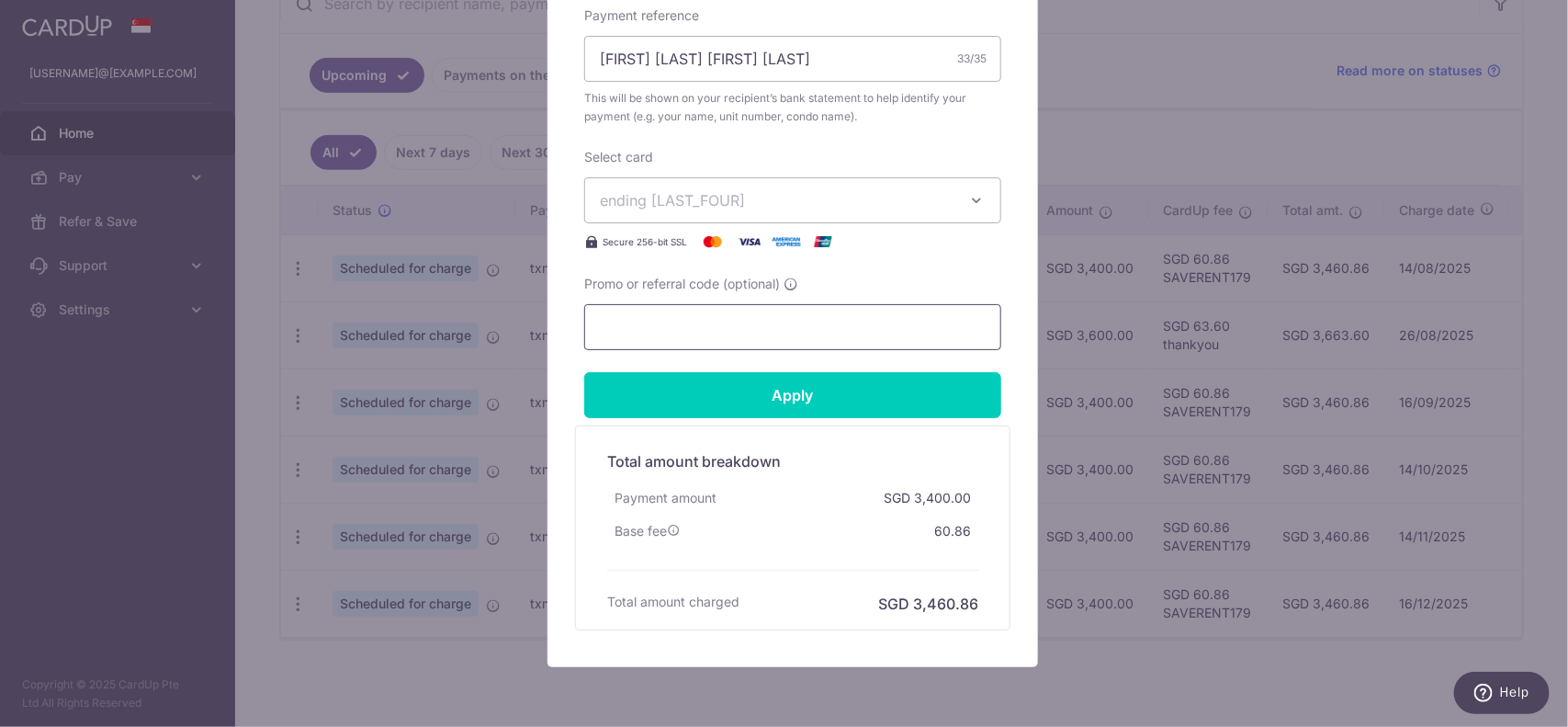 paste on "3HOME25R" 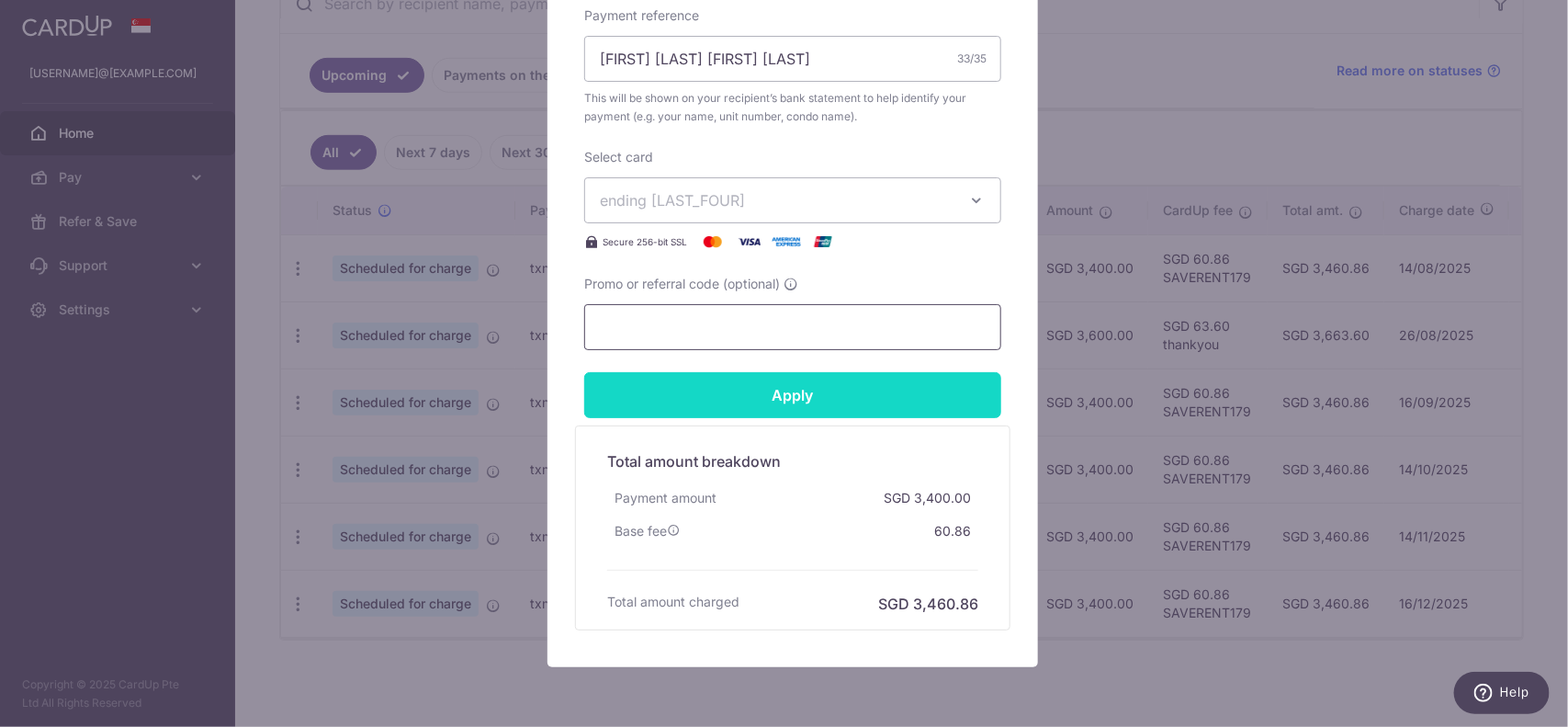 paste on "3HOME25R" 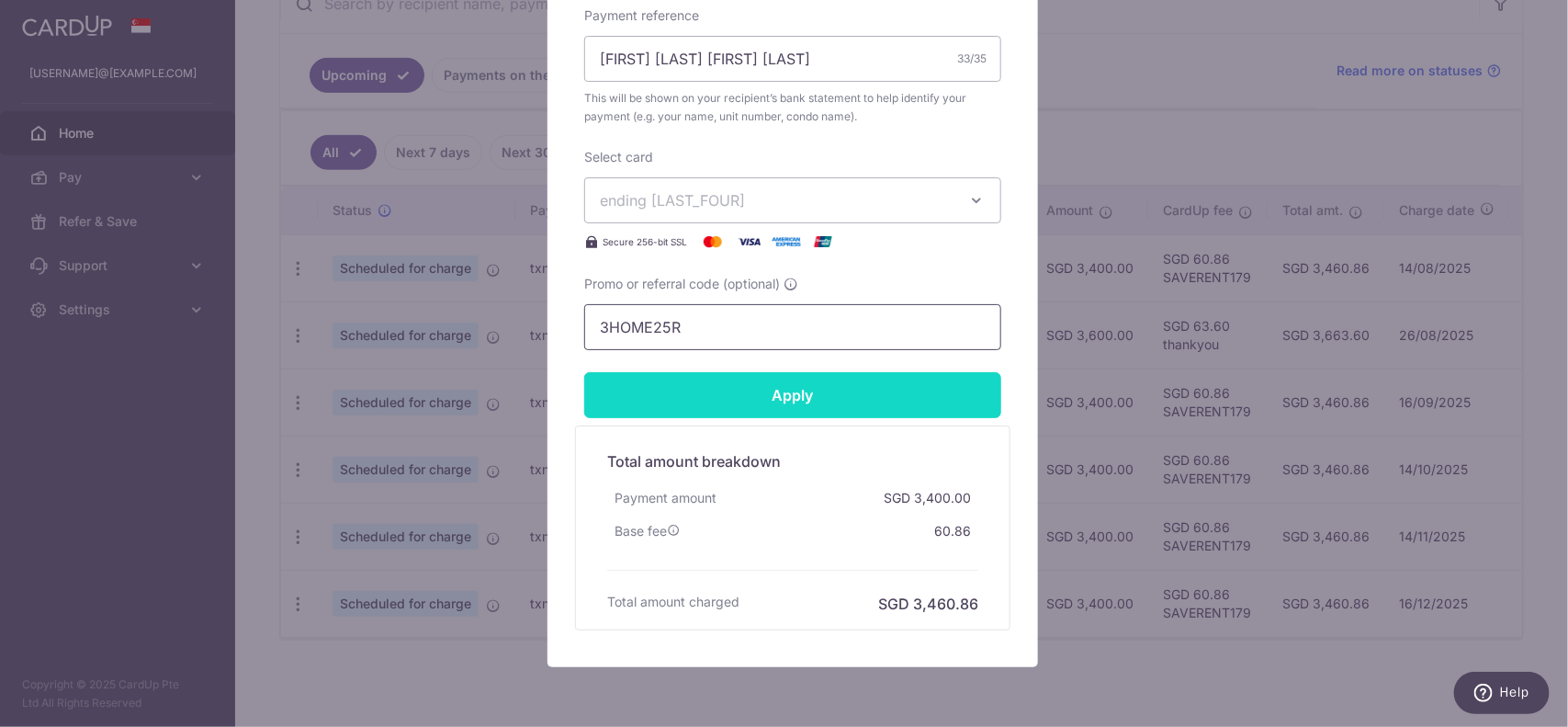 type on "3HOME25R" 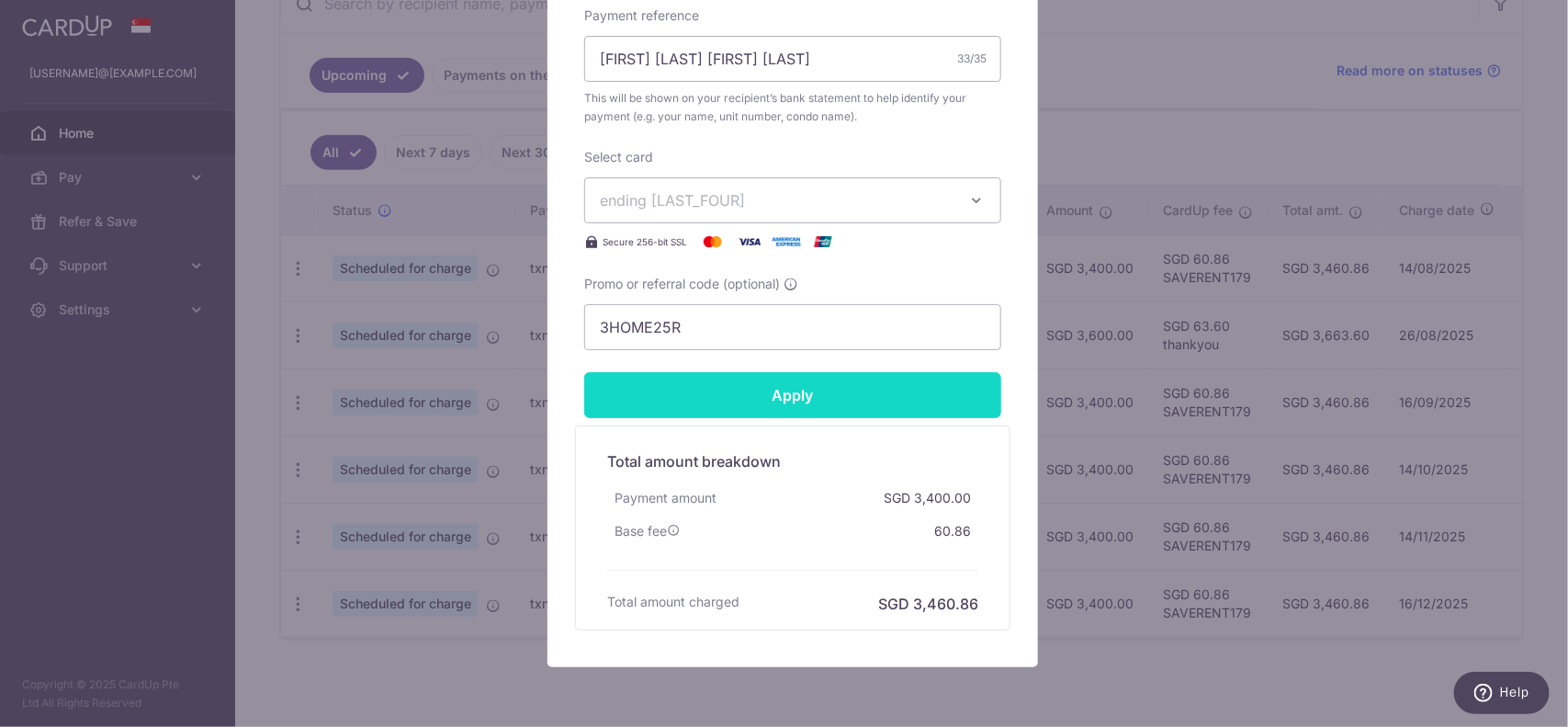 click on "Apply" at bounding box center (793, 395) 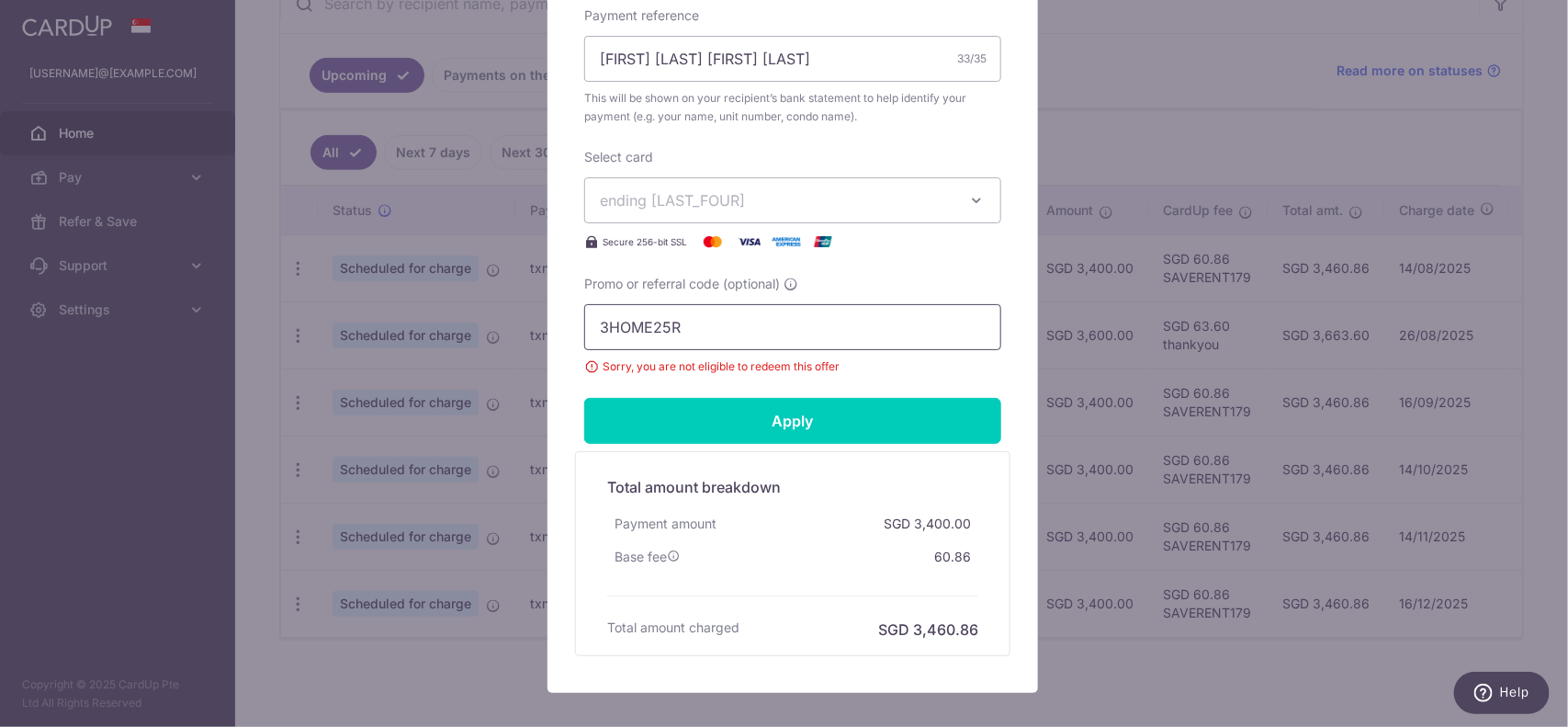 click on "3HOME25R" at bounding box center [793, 327] 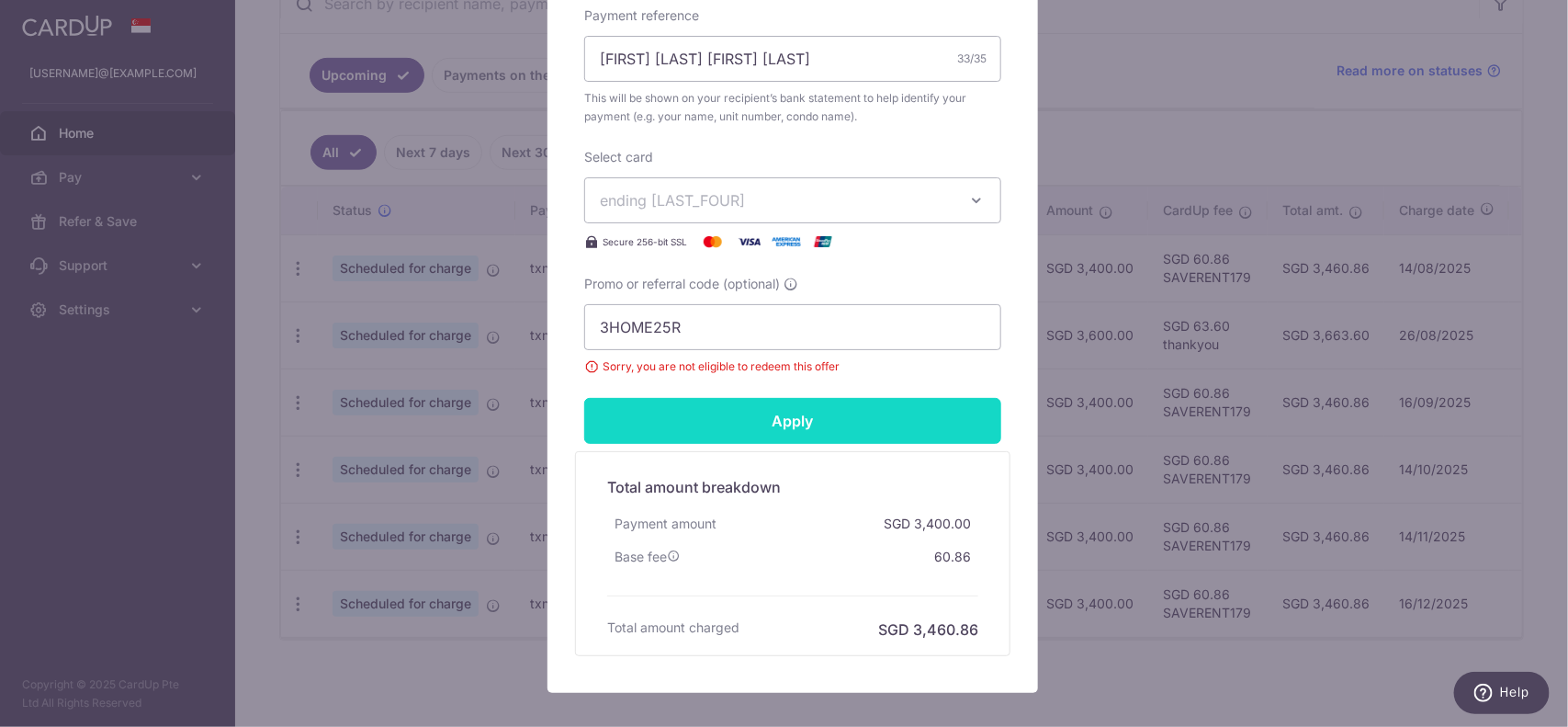 click on "Apply" at bounding box center [793, 421] 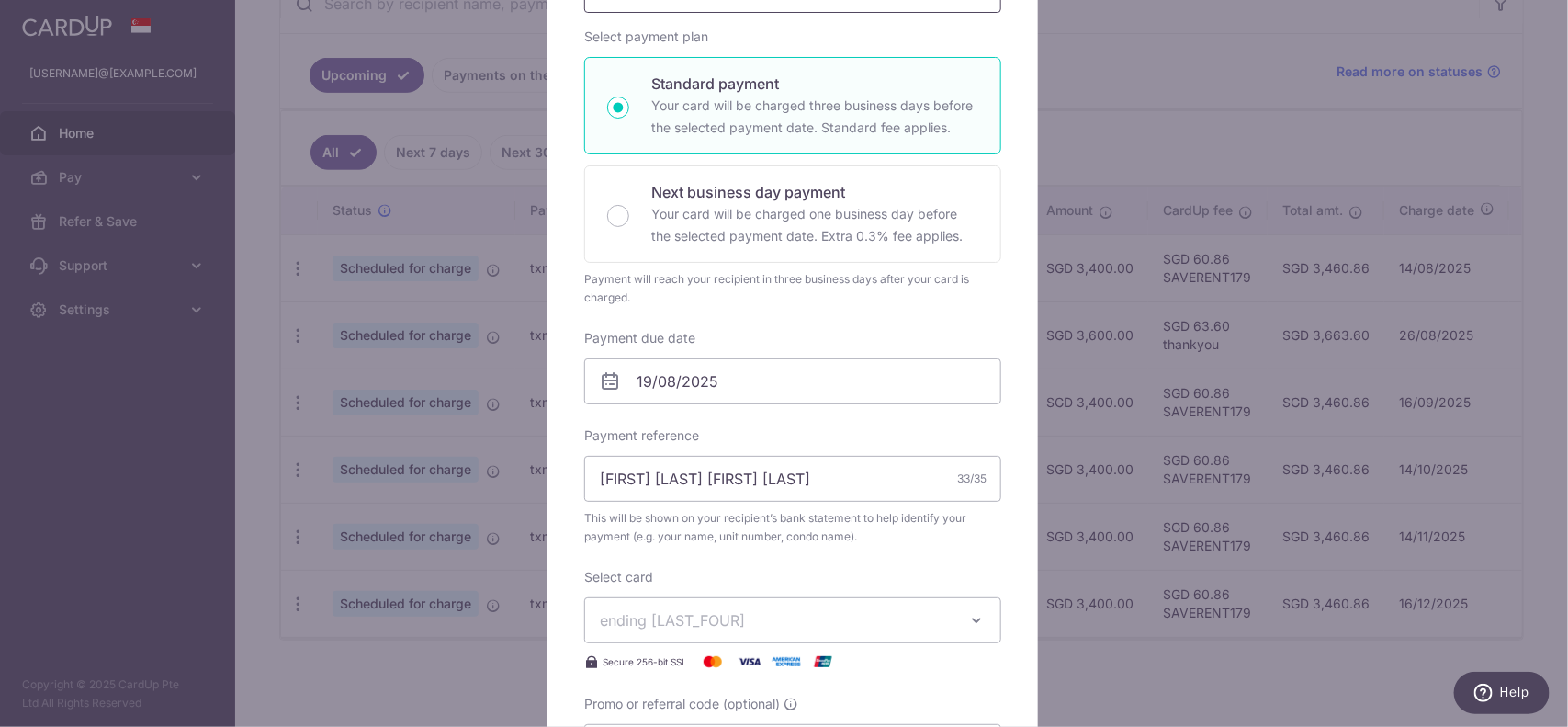 scroll, scrollTop: 0, scrollLeft: 0, axis: both 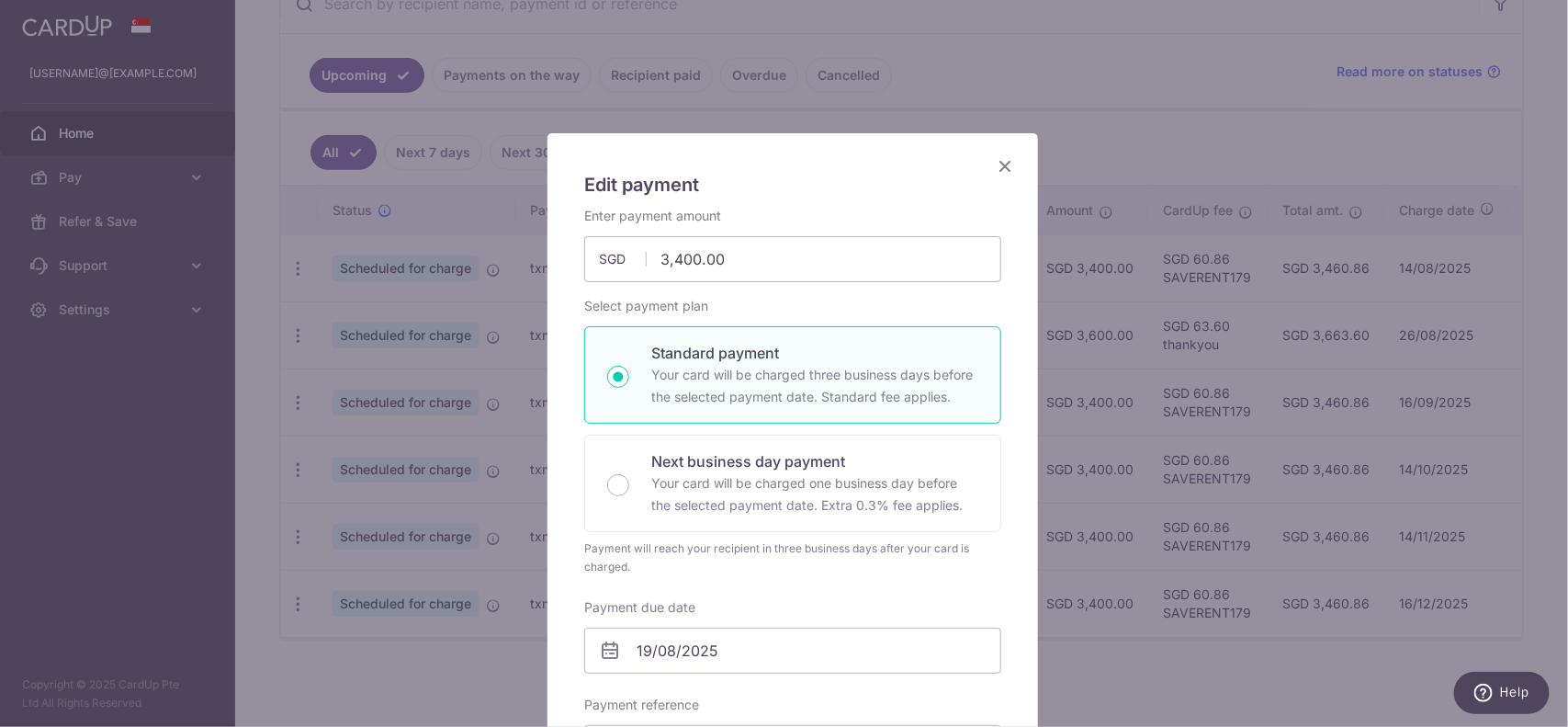 click at bounding box center (1005, 165) 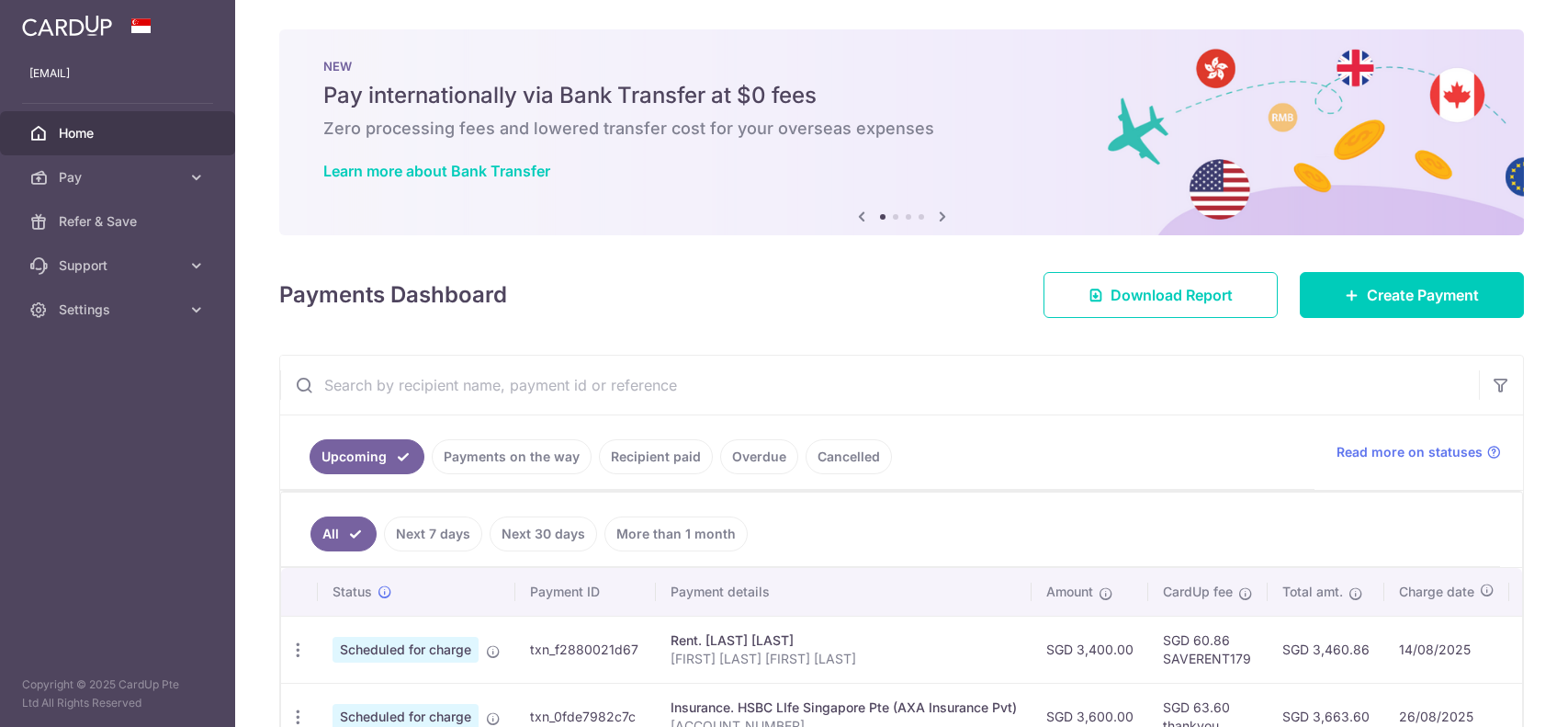 scroll, scrollTop: 0, scrollLeft: 0, axis: both 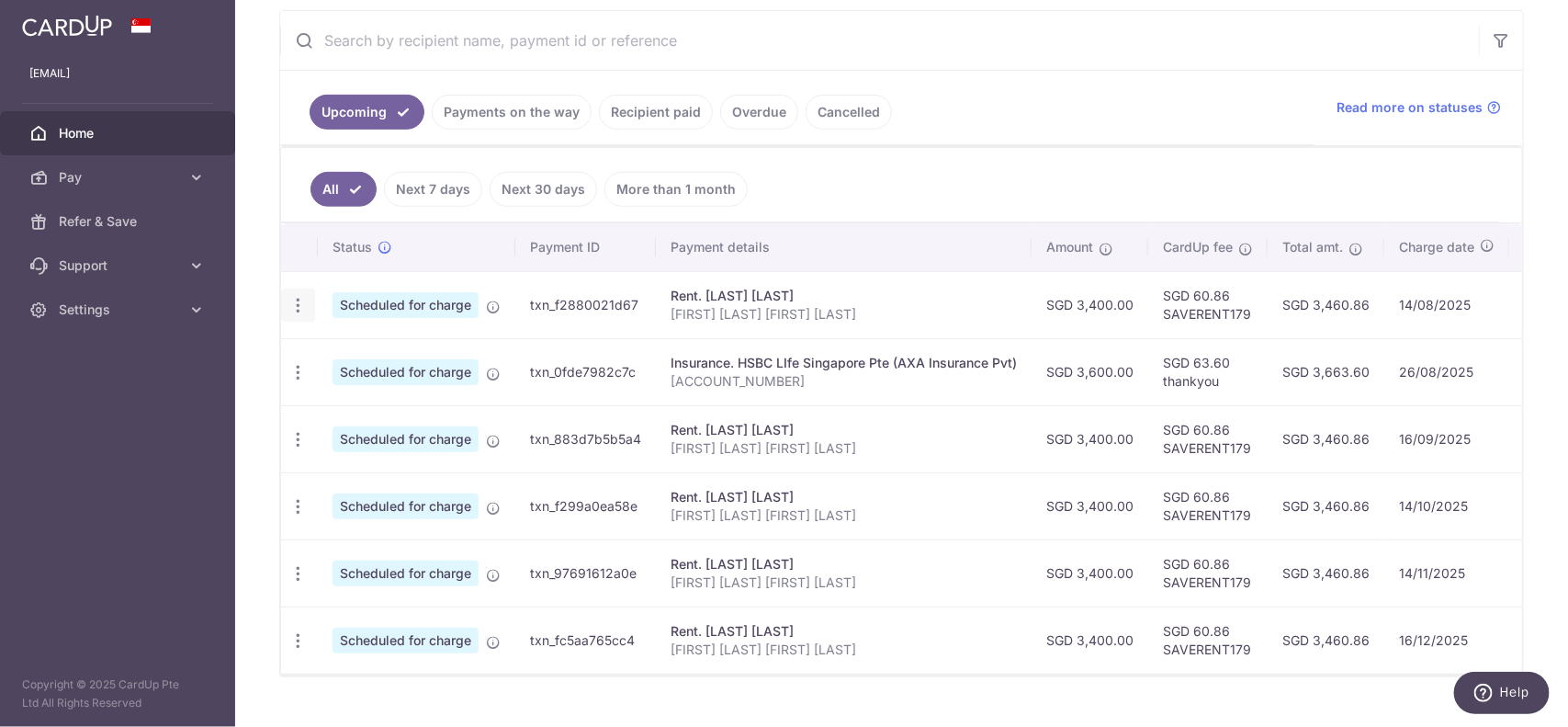 click at bounding box center (298, 305) 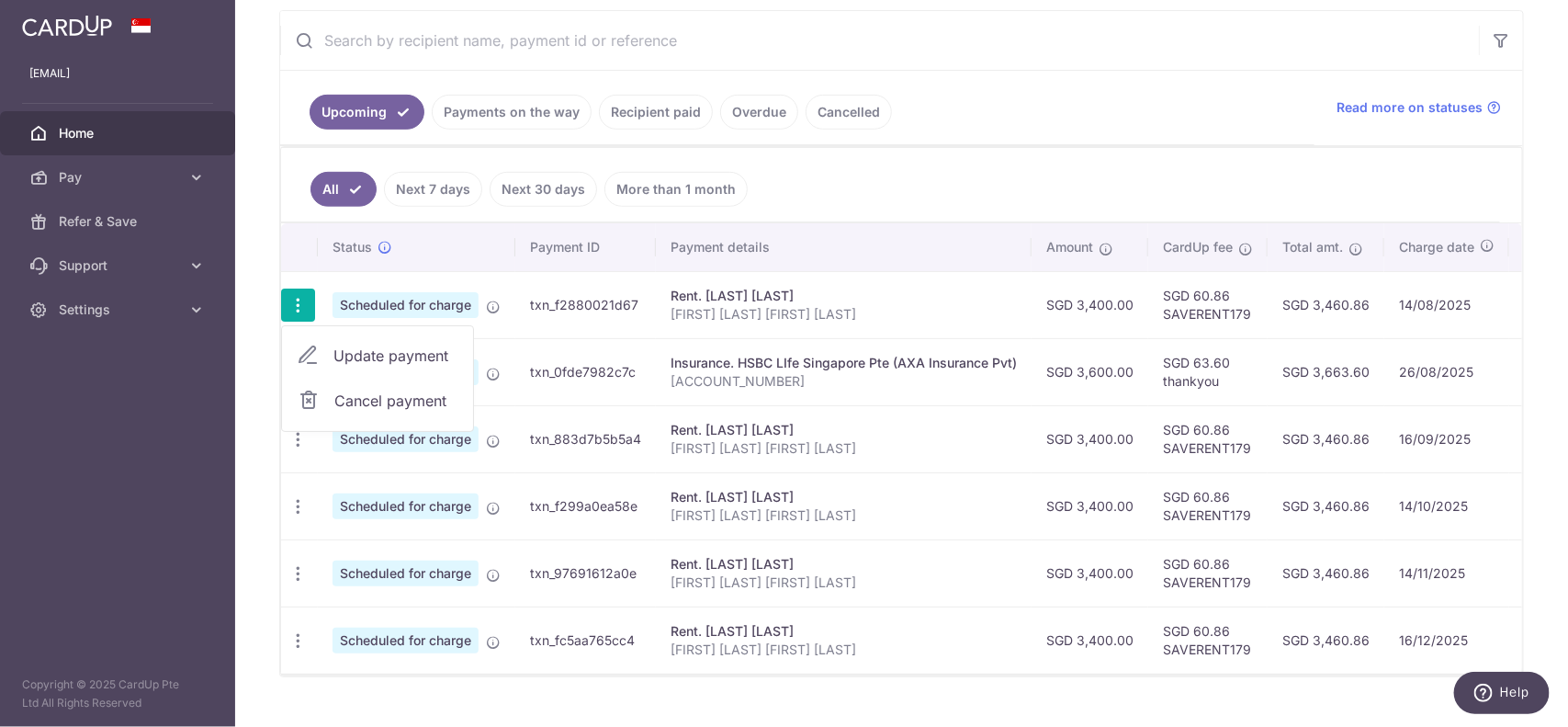 click on "Update payment" at bounding box center [396, 356] 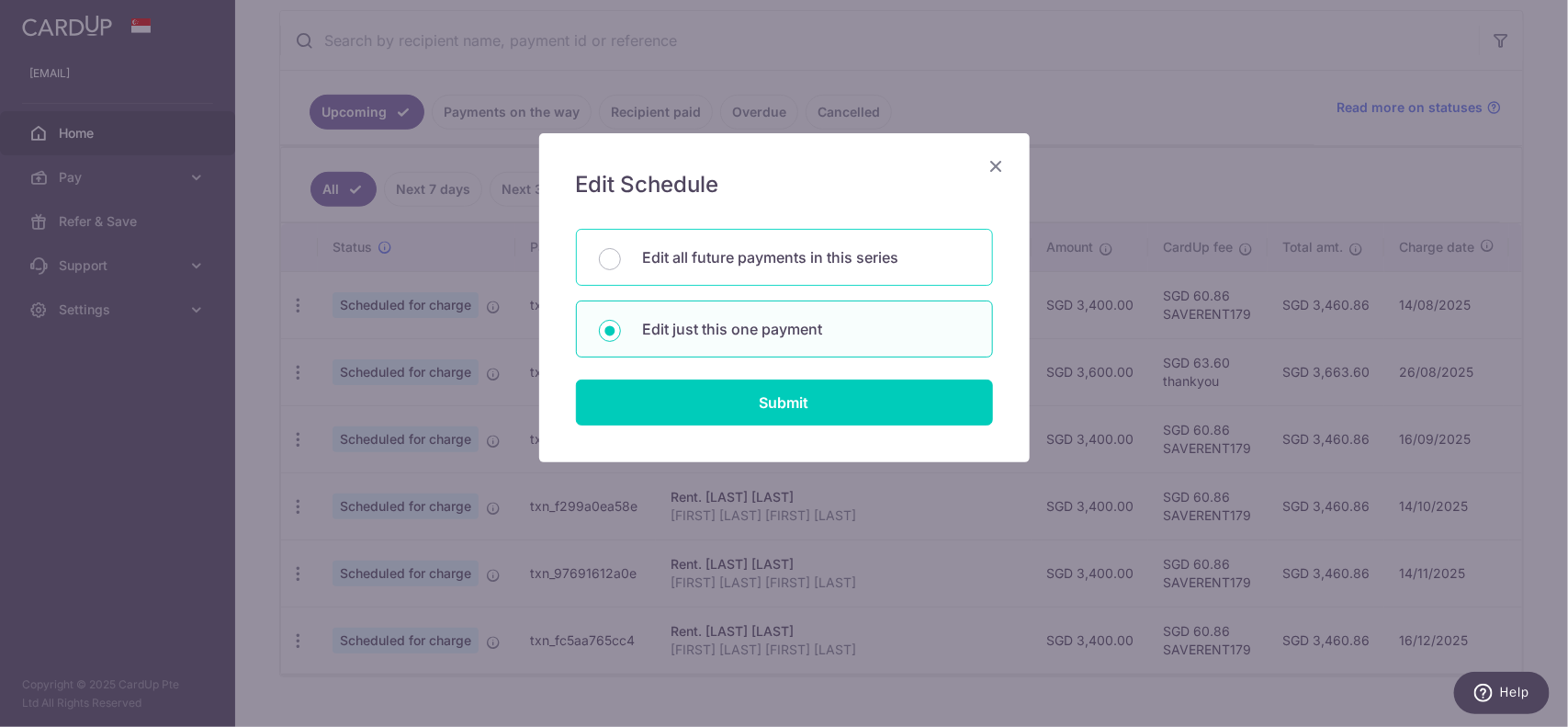 click on "Edit all future payments in this series" at bounding box center [807, 257] 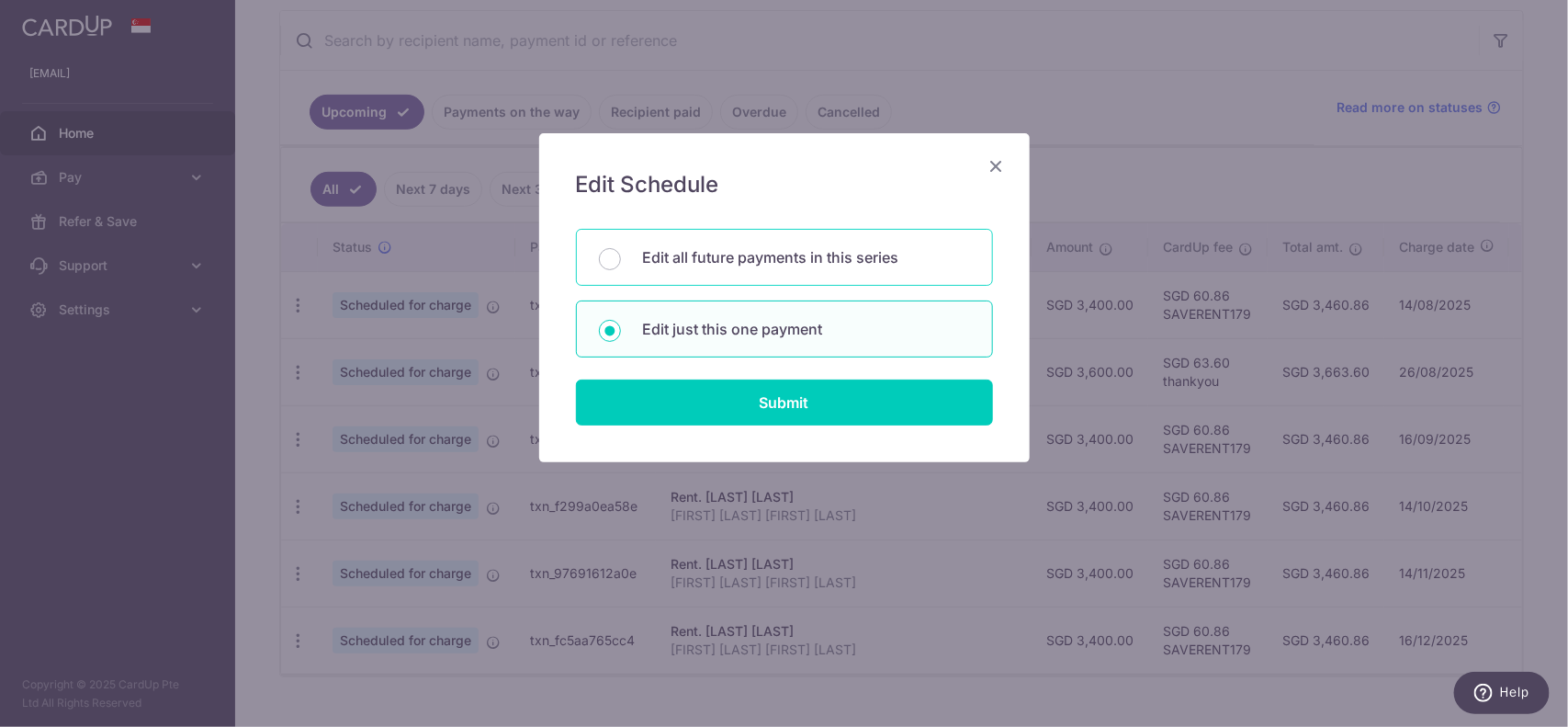 click on "Edit all future payments in this series" at bounding box center [610, 259] 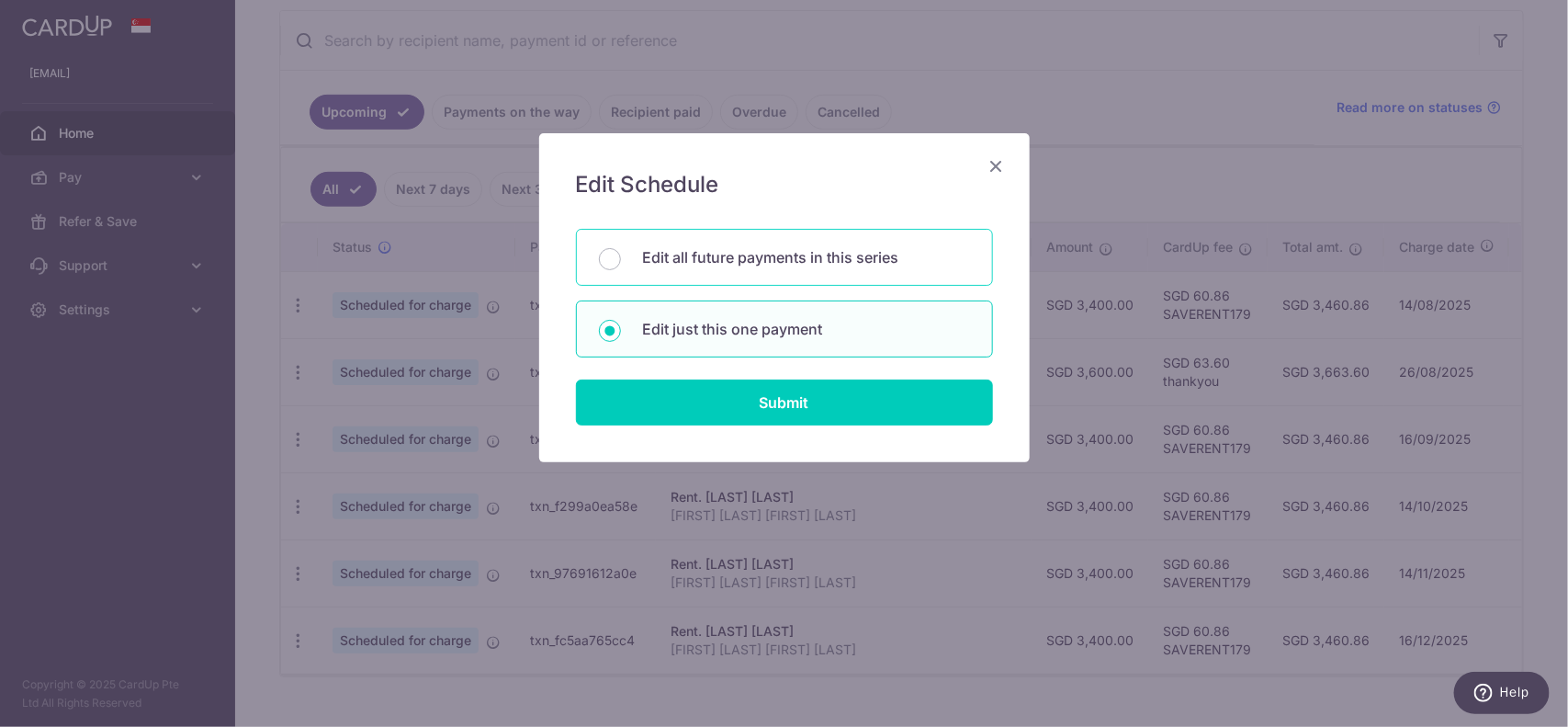 radio on "true" 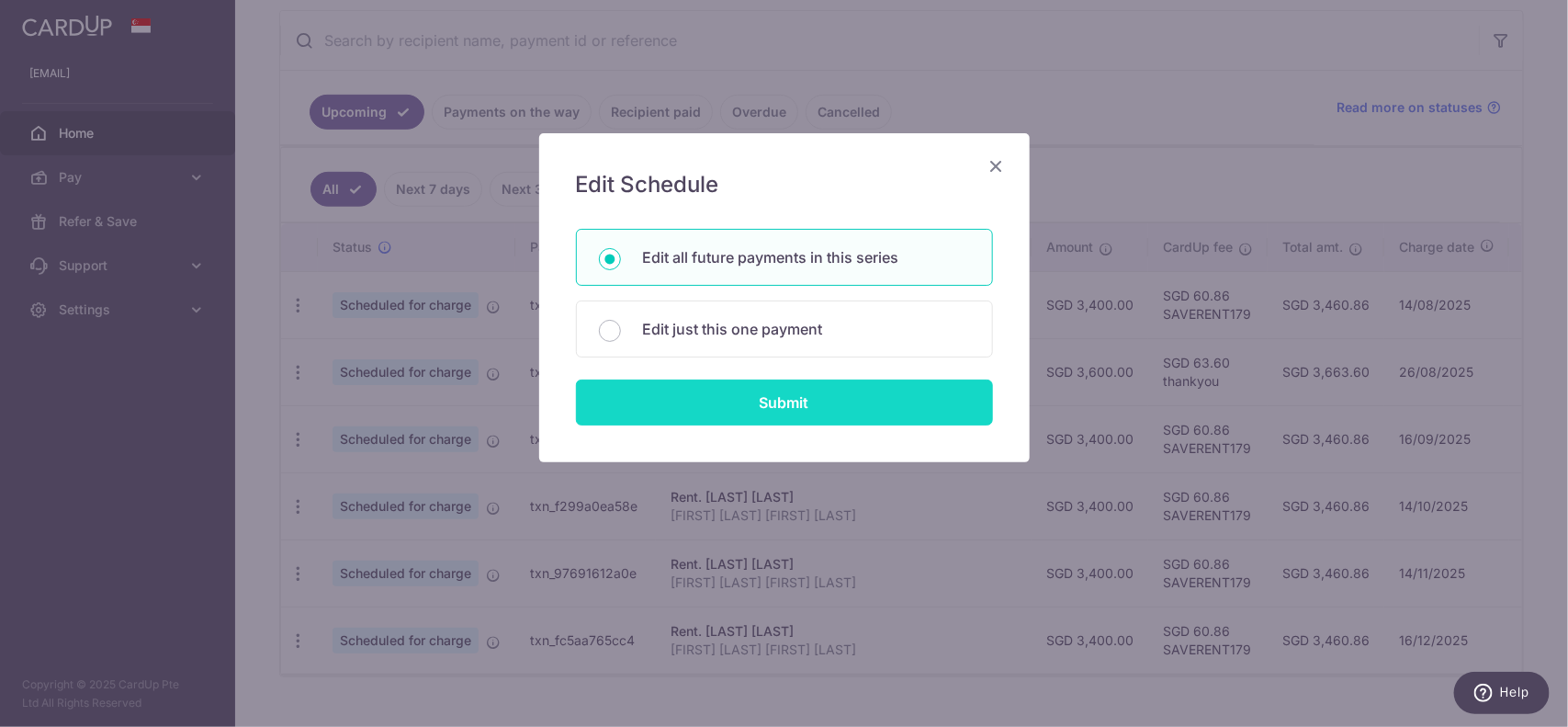 click on "Submit" at bounding box center (784, 403) 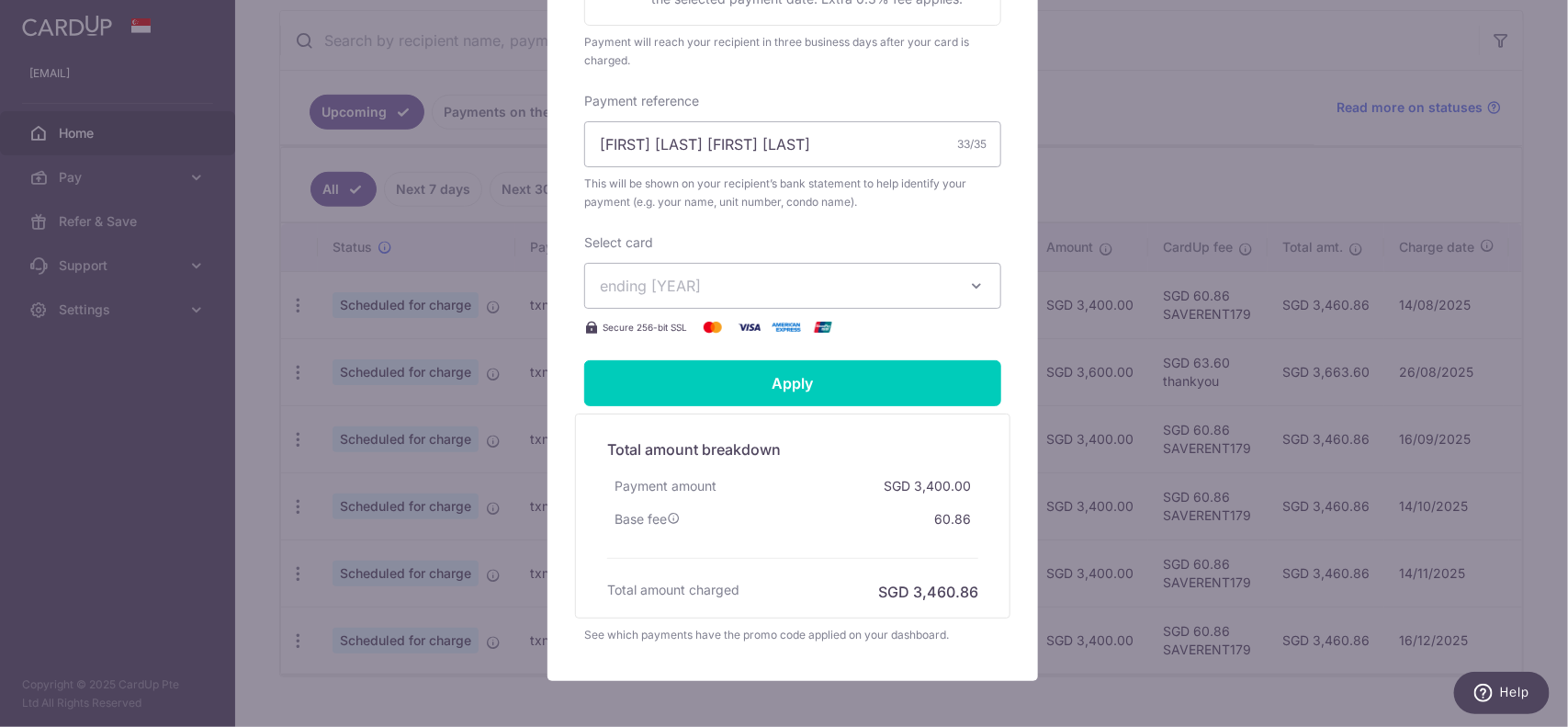 scroll, scrollTop: 654, scrollLeft: 0, axis: vertical 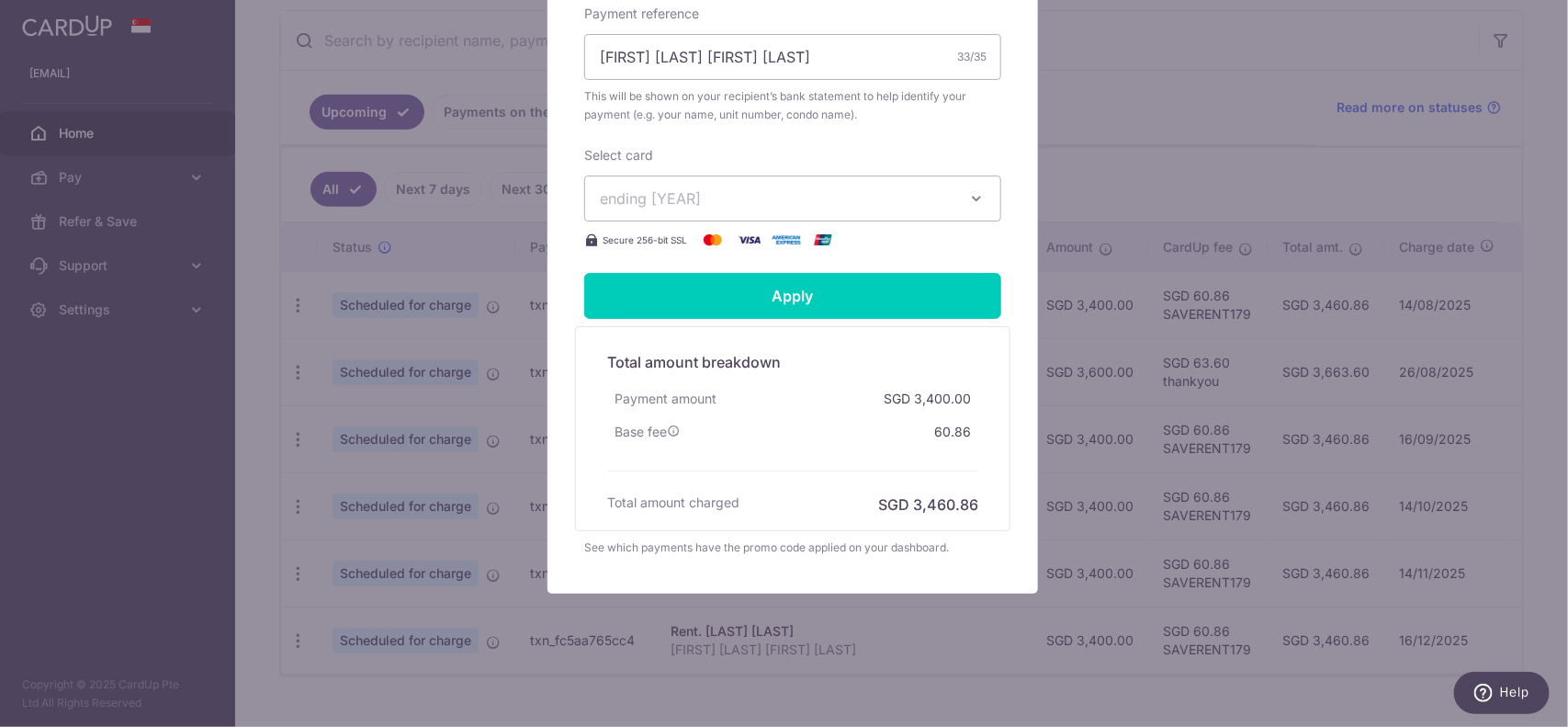 click on "ending [YEAR]" at bounding box center [776, 199] 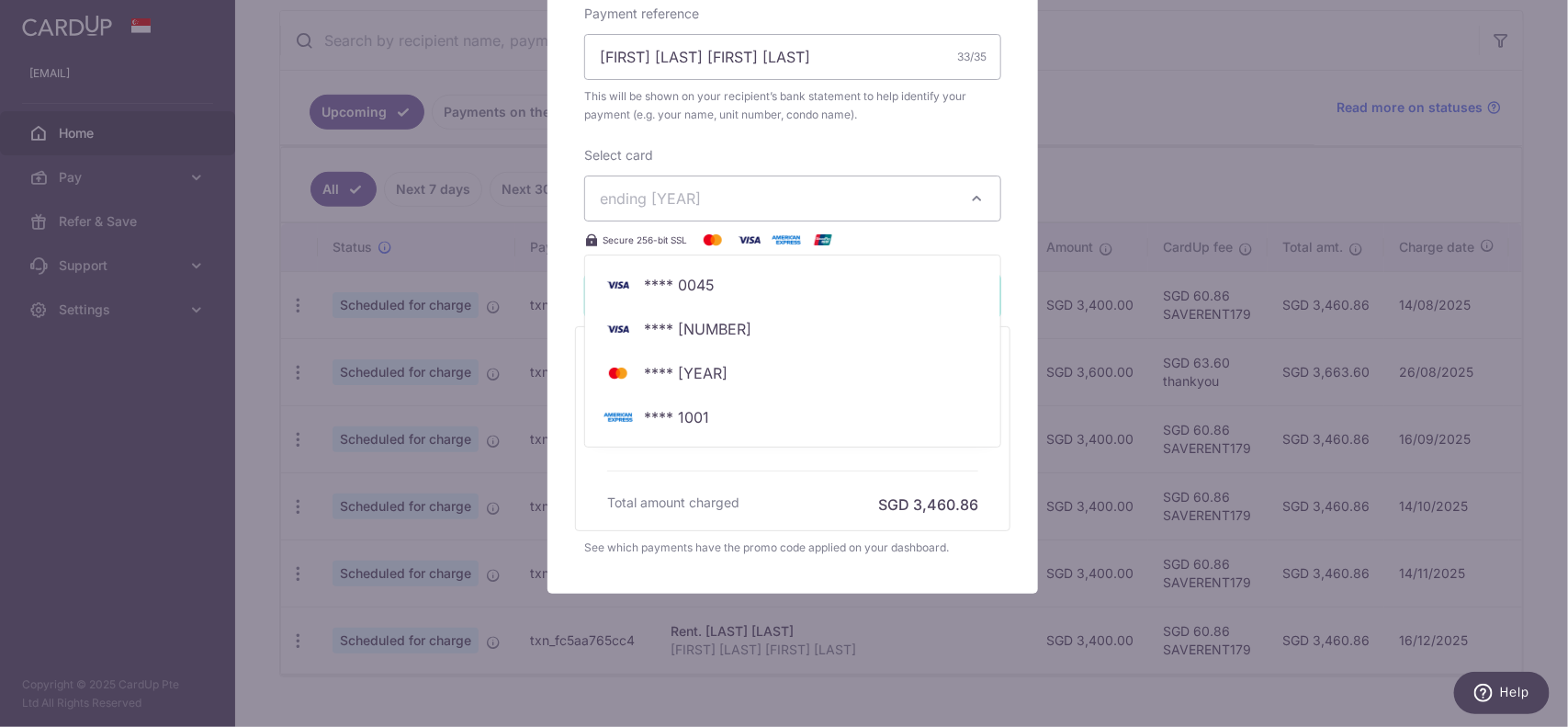 click on "ending [YEAR]" at bounding box center [793, 199] 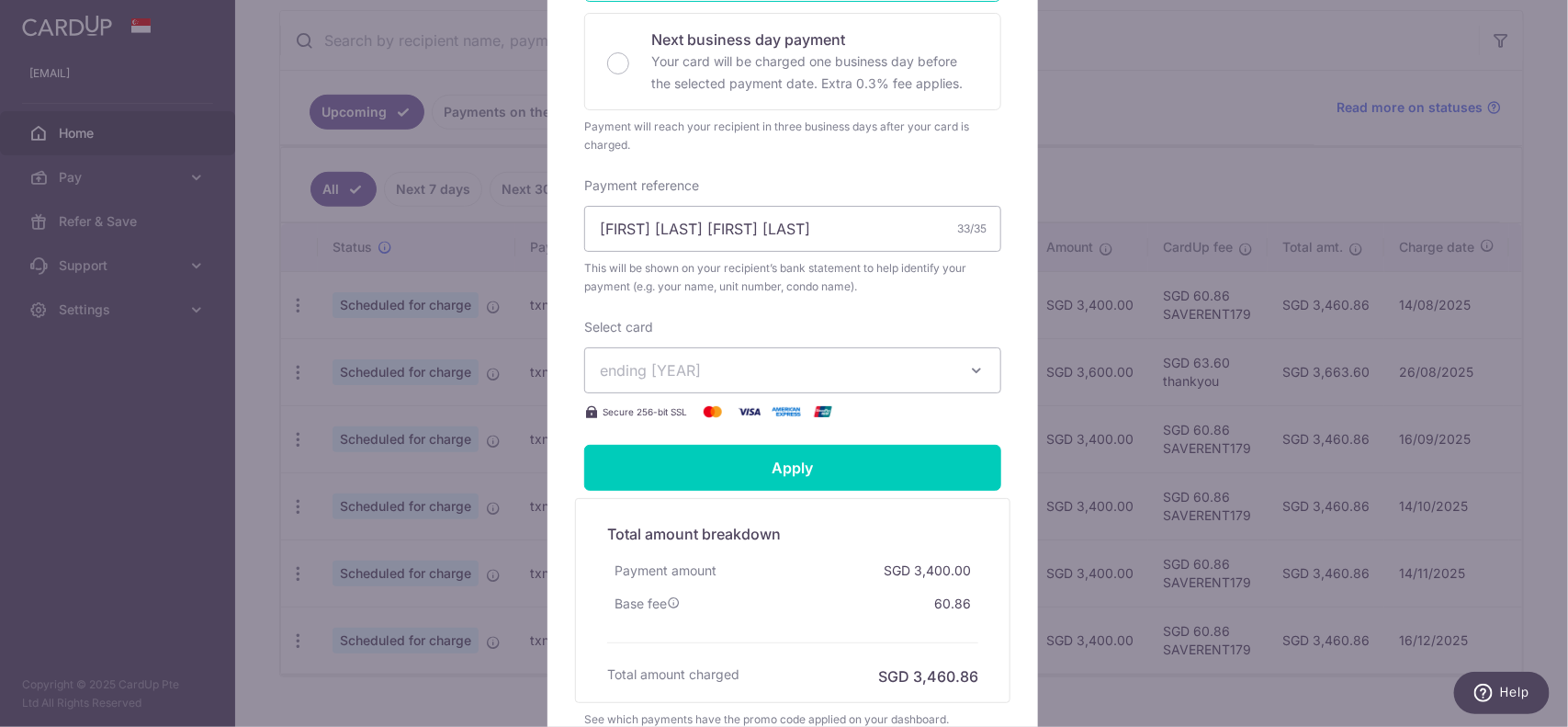 scroll, scrollTop: 425, scrollLeft: 0, axis: vertical 